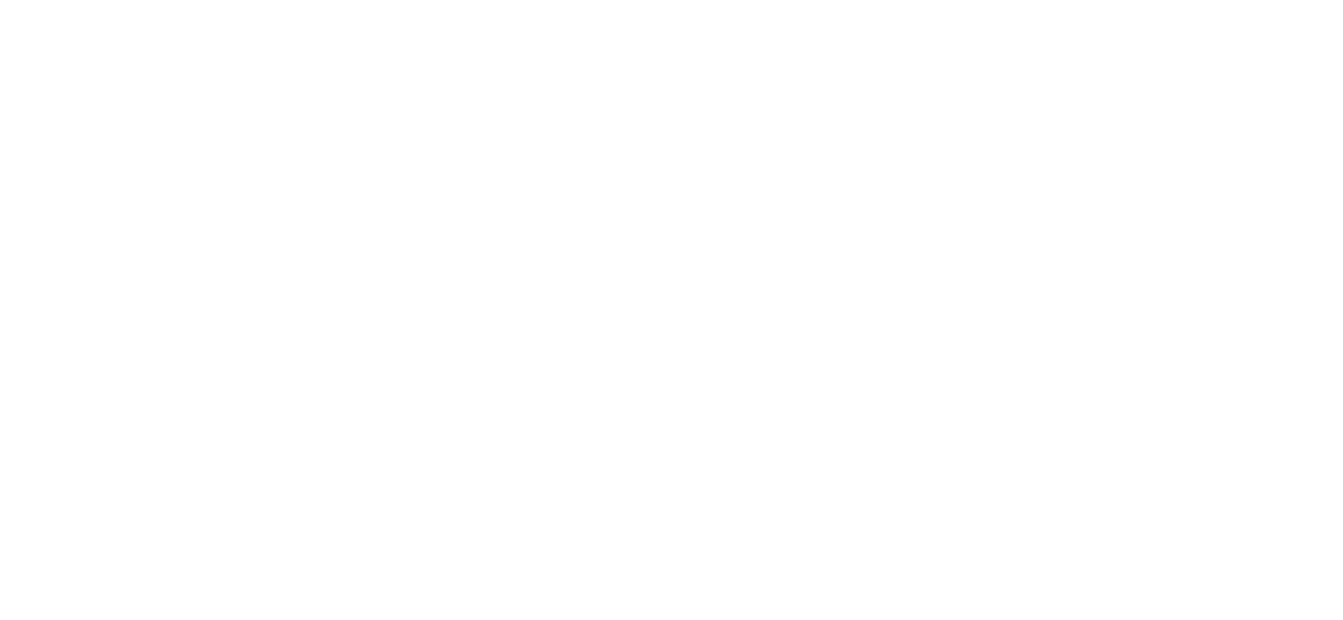scroll, scrollTop: 0, scrollLeft: 0, axis: both 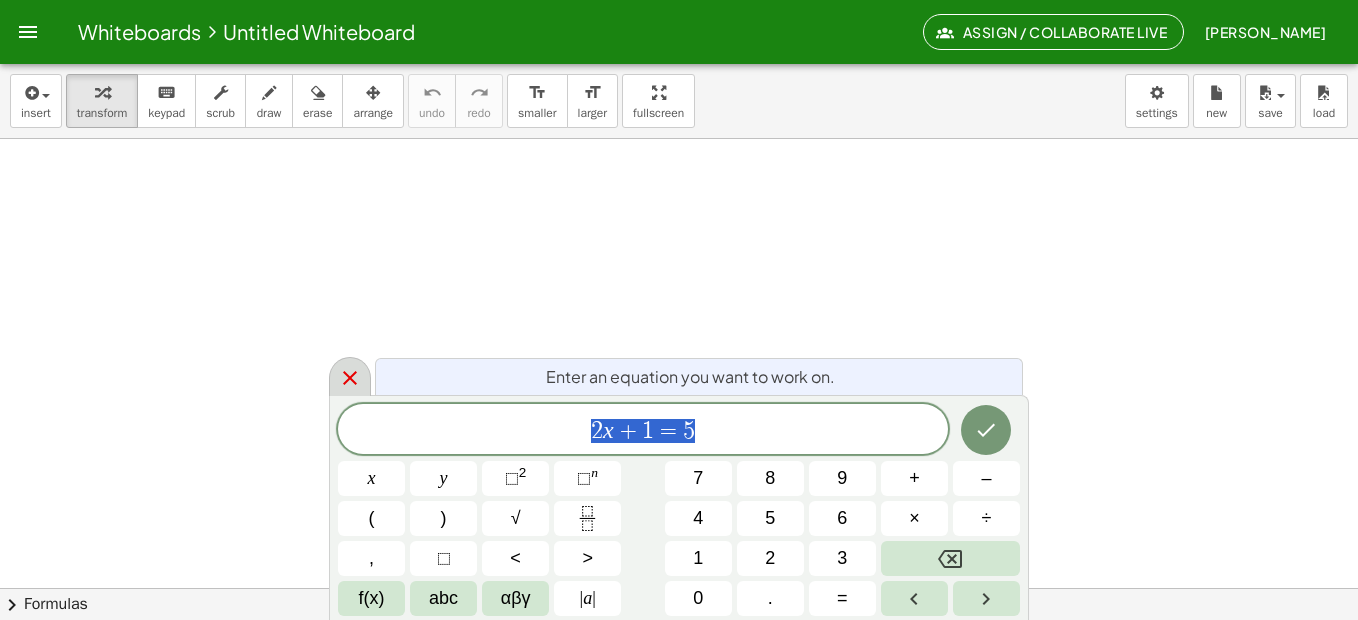 click 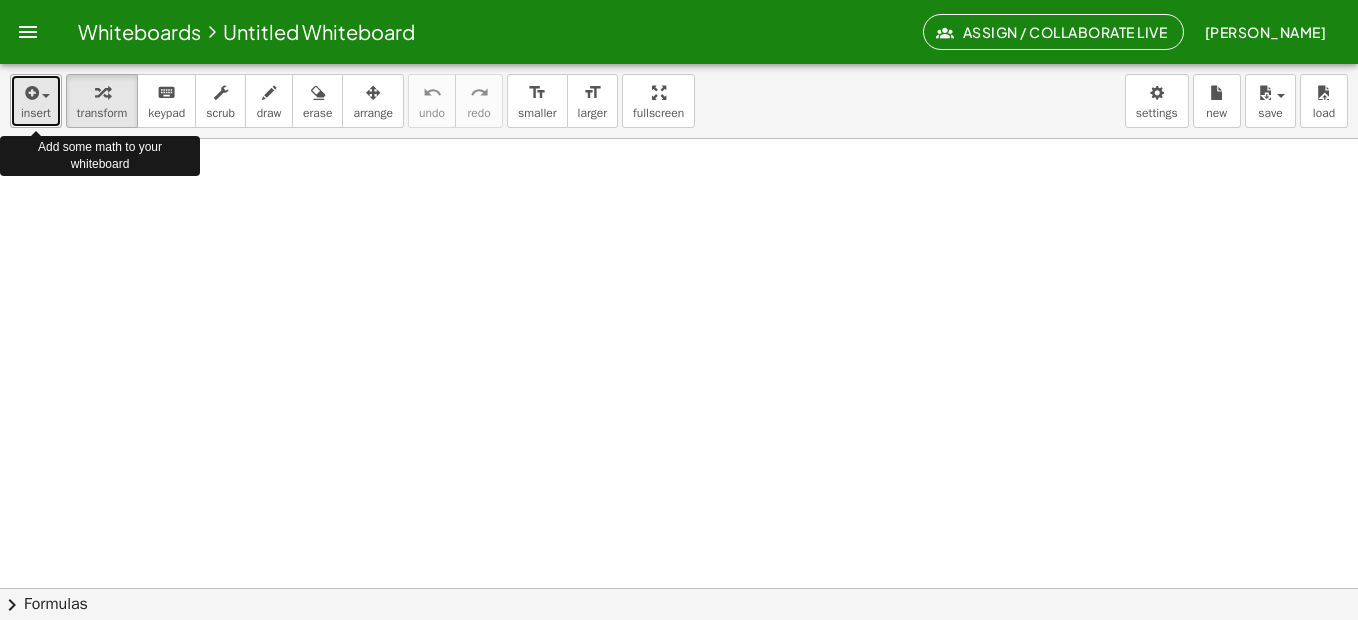 click on "insert" at bounding box center [36, 113] 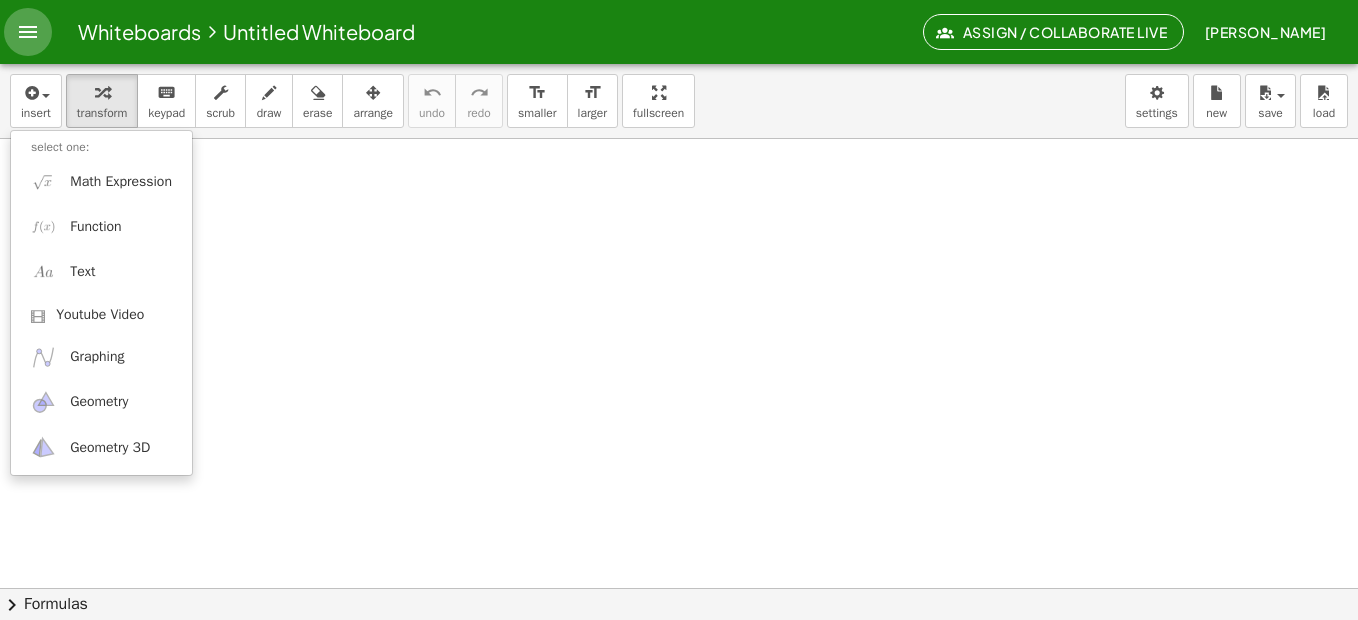 click at bounding box center [28, 32] 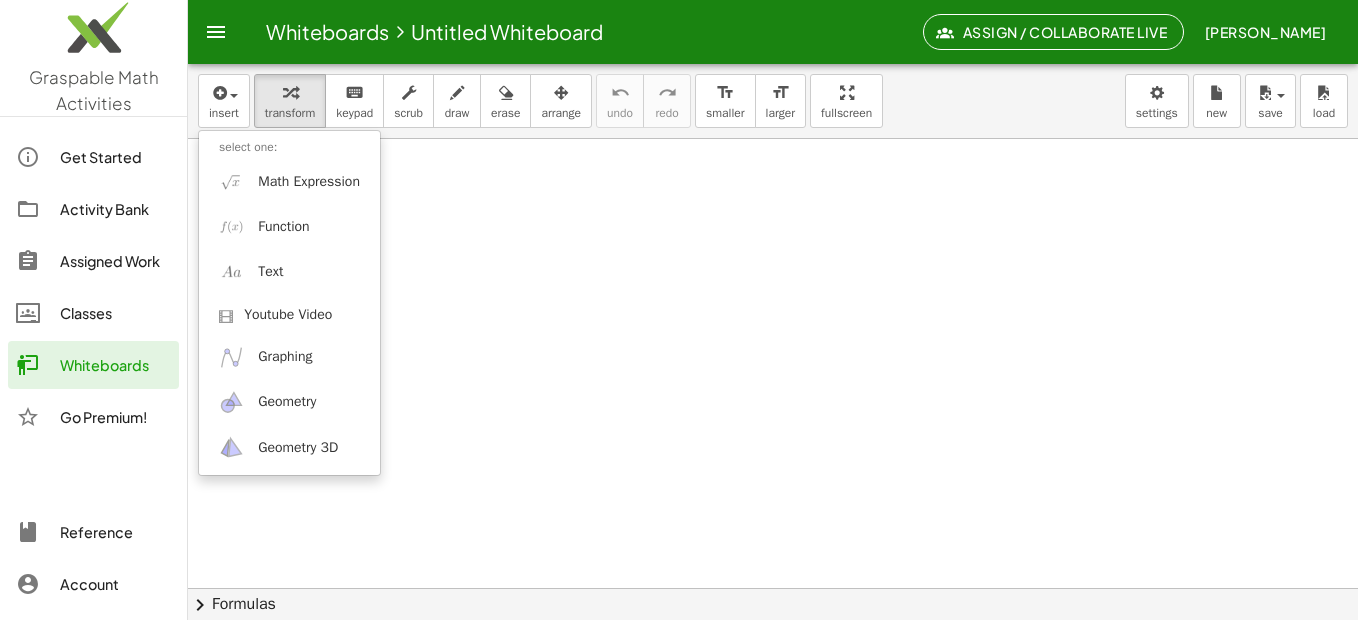 click on "Reference" 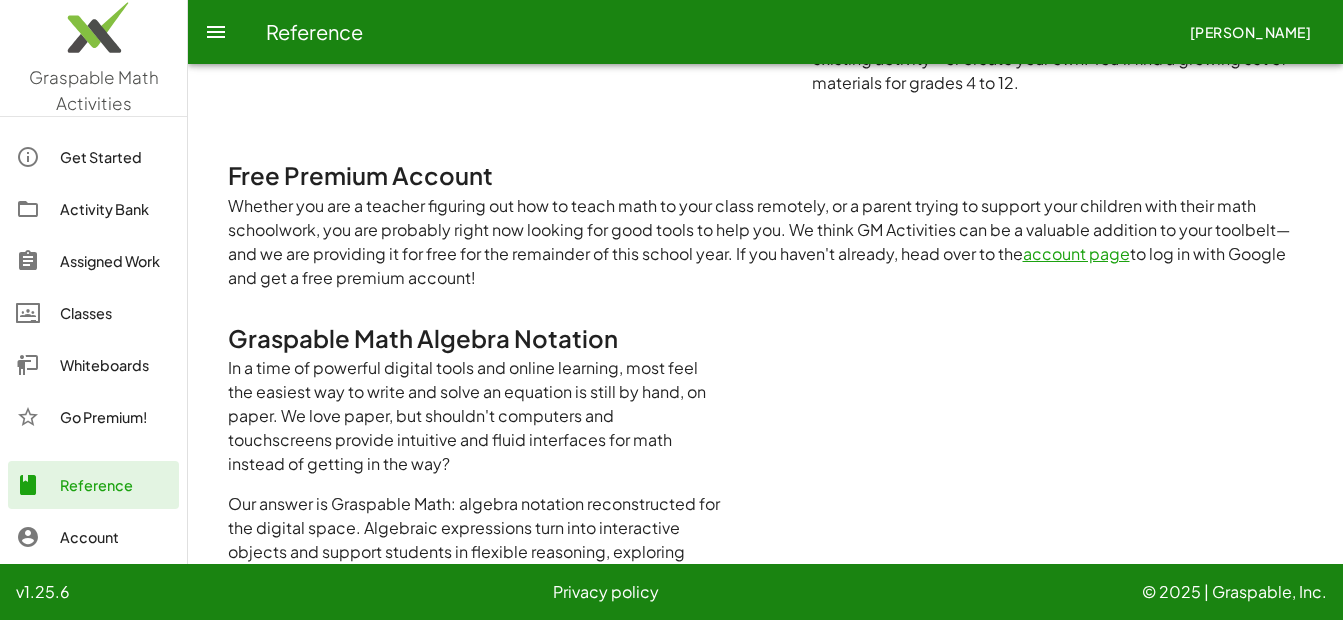 scroll, scrollTop: 500, scrollLeft: 0, axis: vertical 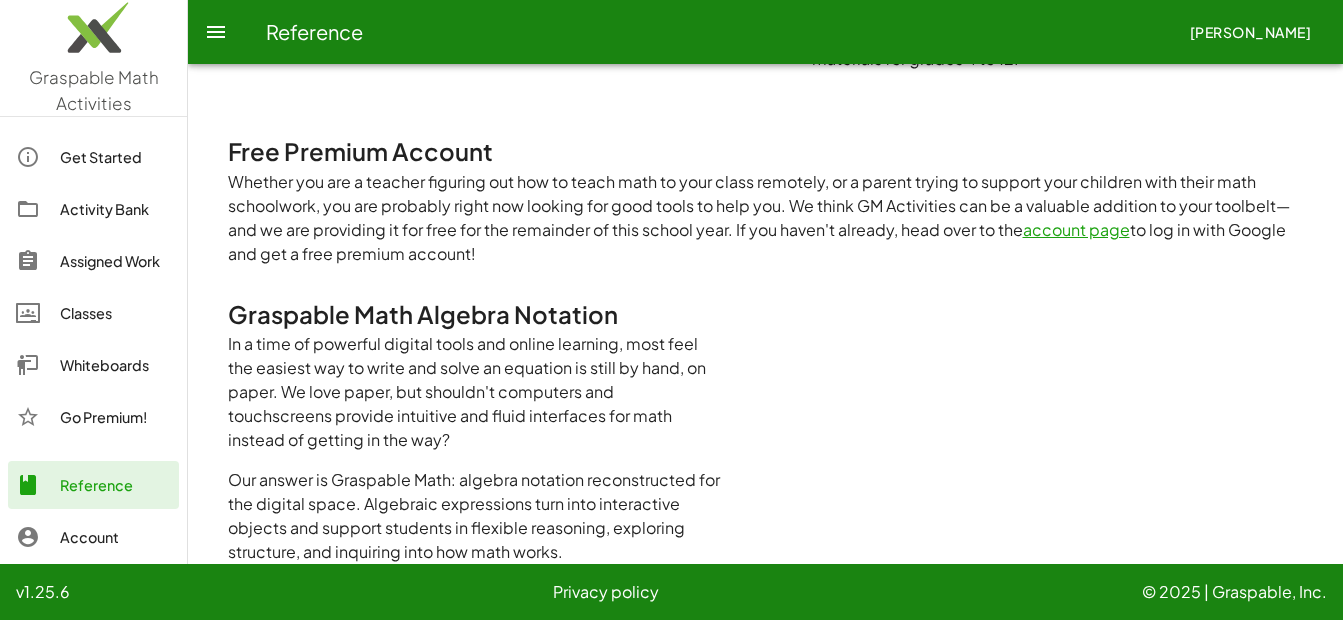 click on "account page" at bounding box center [1076, 229] 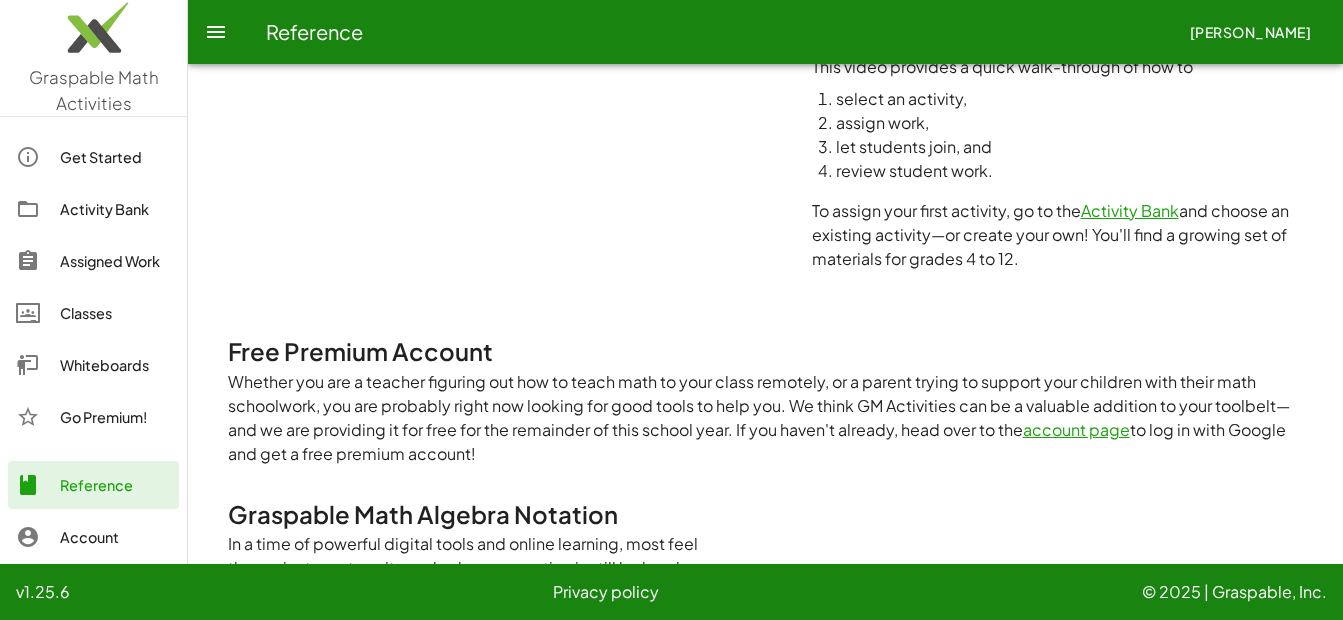 scroll, scrollTop: 400, scrollLeft: 0, axis: vertical 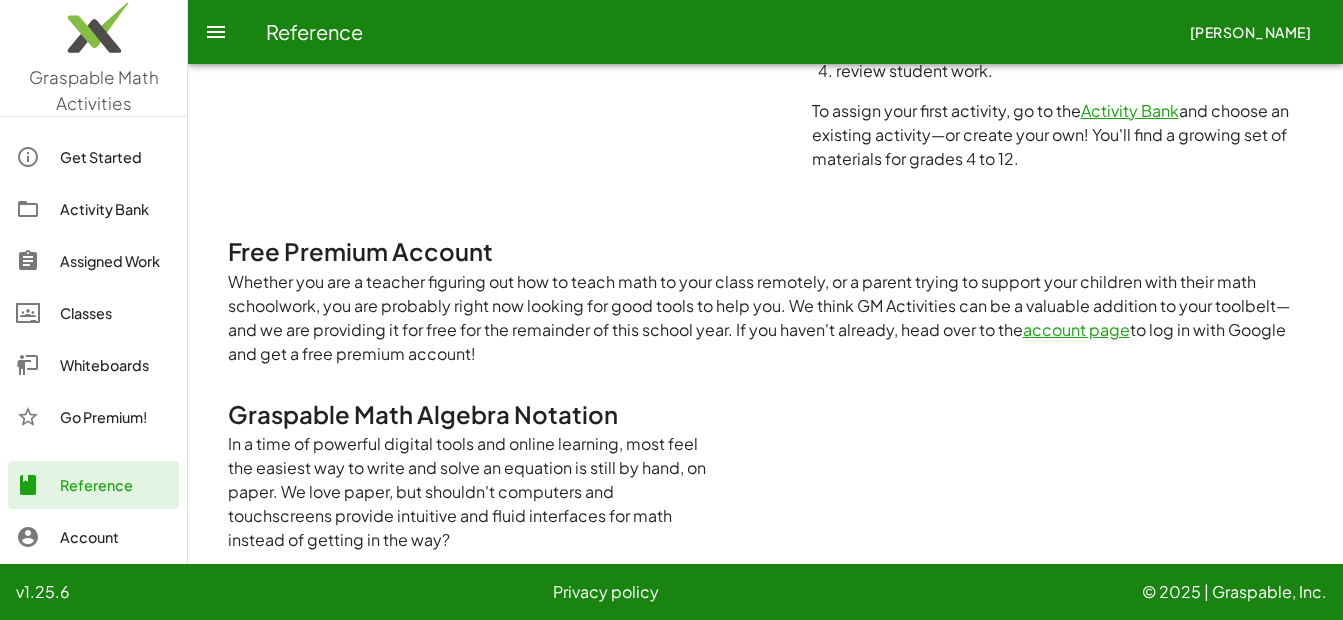 click on "account page" at bounding box center [1076, 329] 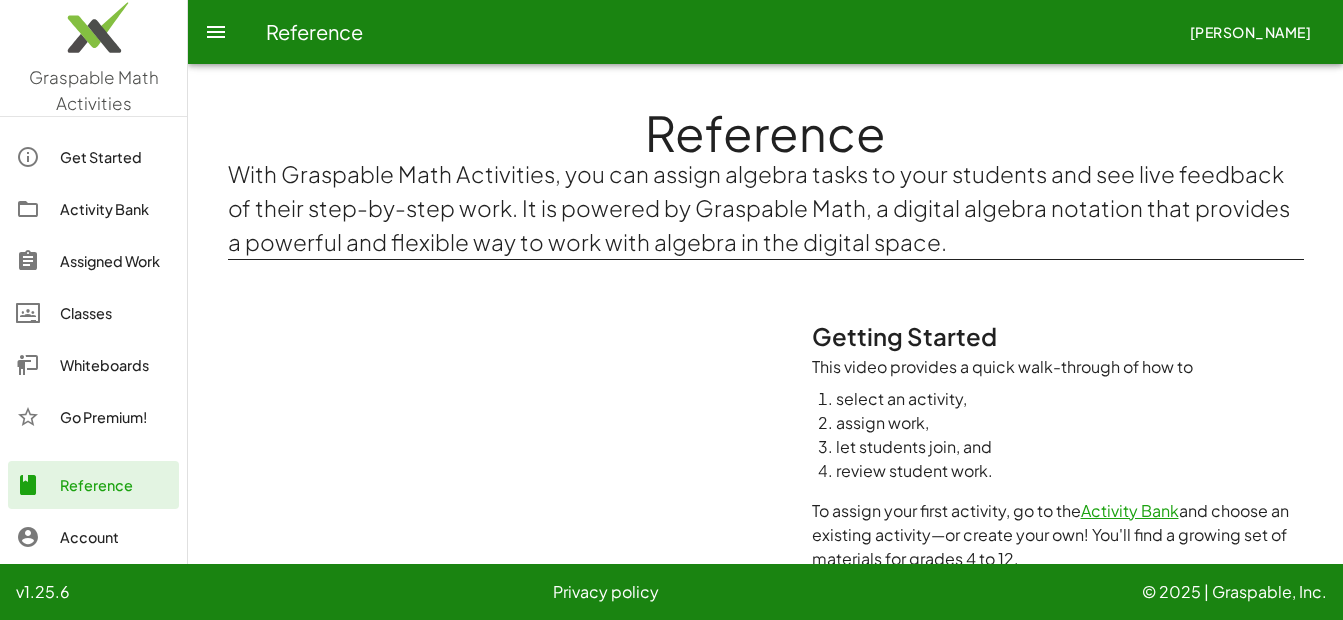 click on "[PERSON_NAME]" 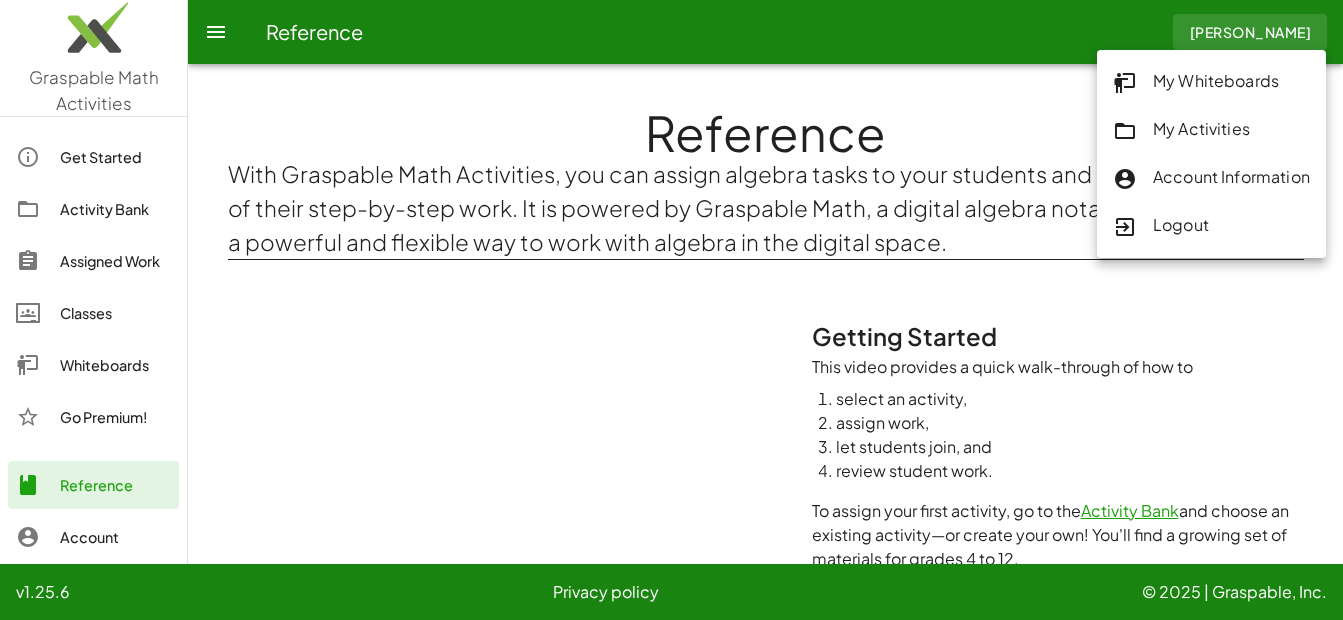 click on "Account Information" 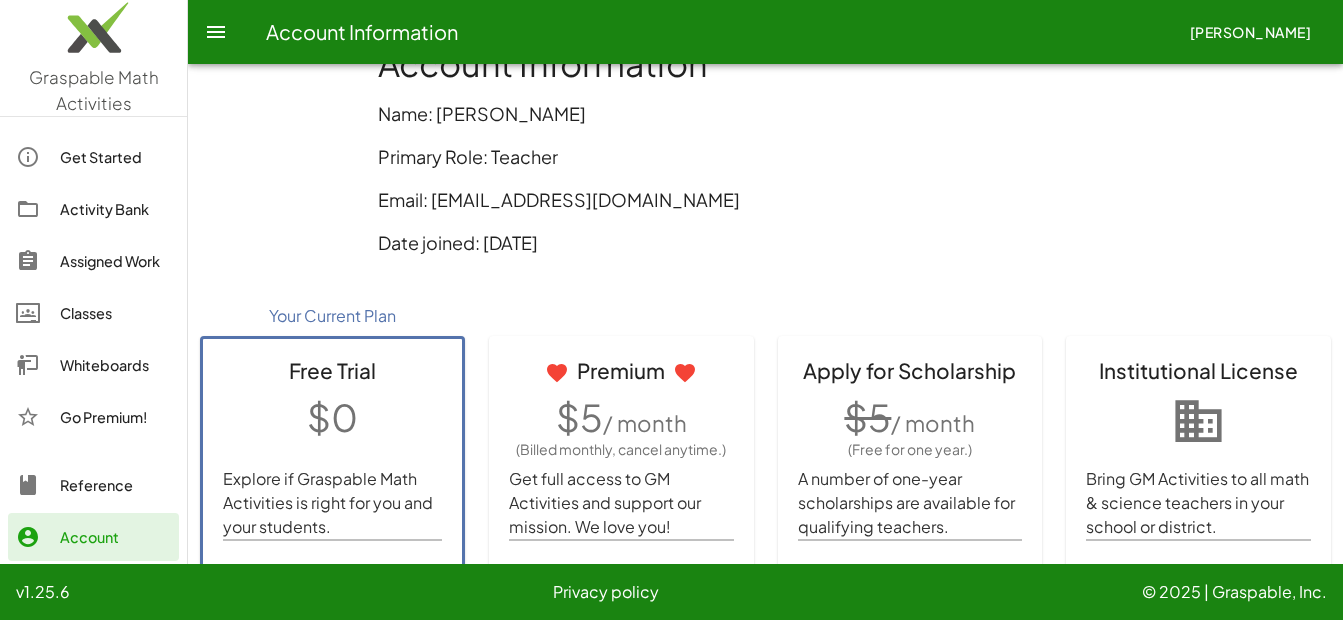 scroll, scrollTop: 0, scrollLeft: 0, axis: both 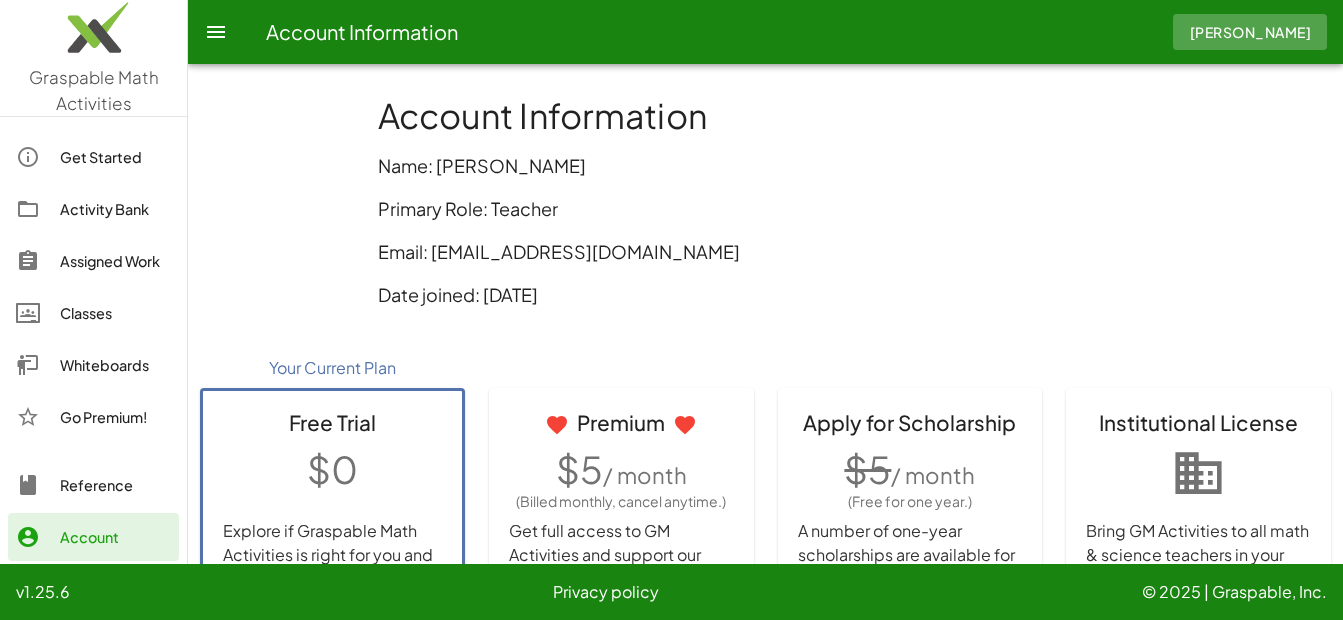click on "[PERSON_NAME]" 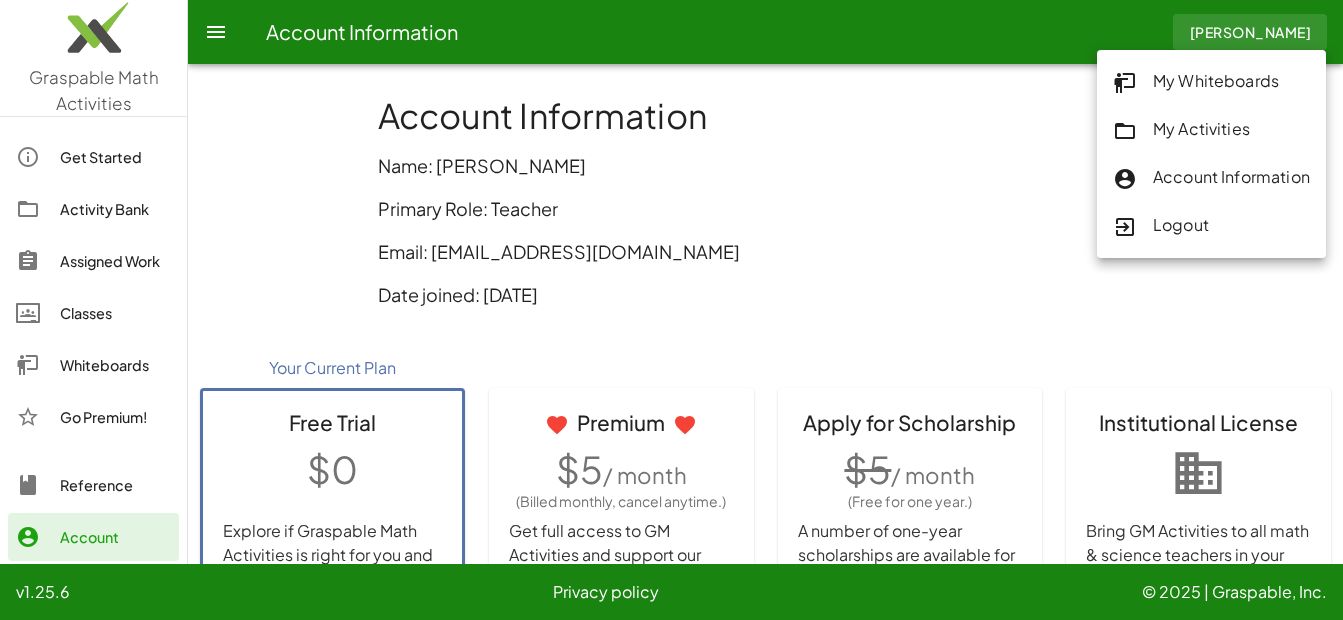 click on "Logout" 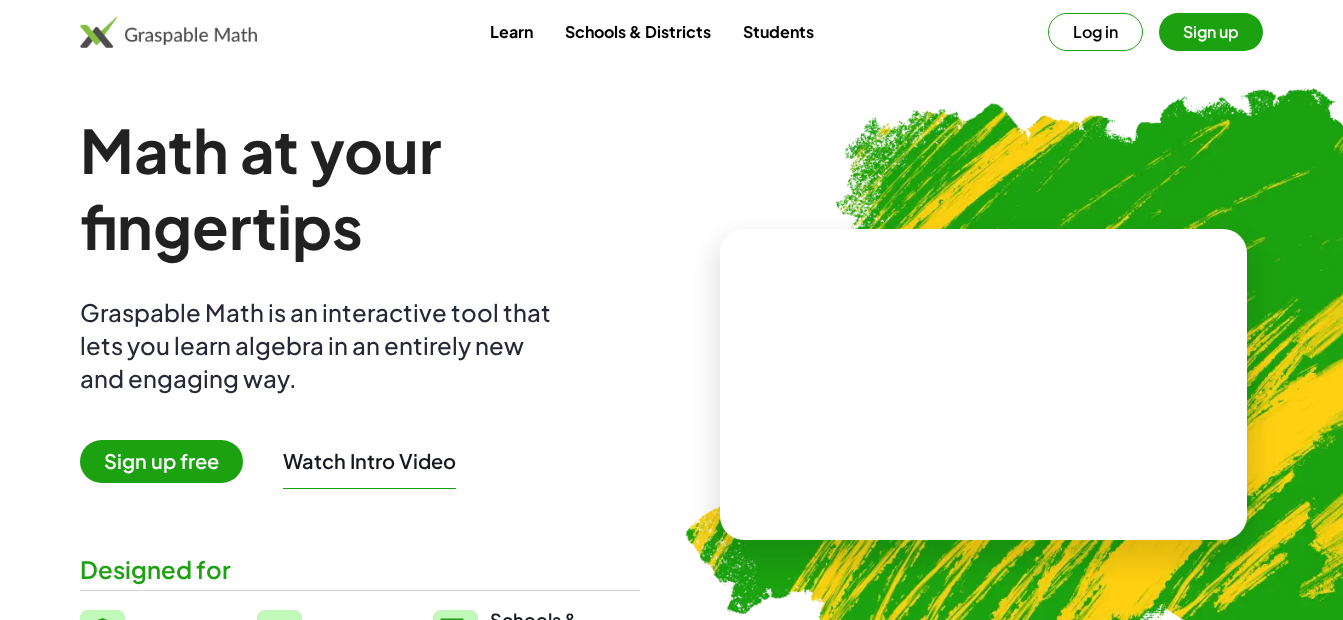 click on "Log in" at bounding box center [1095, 32] 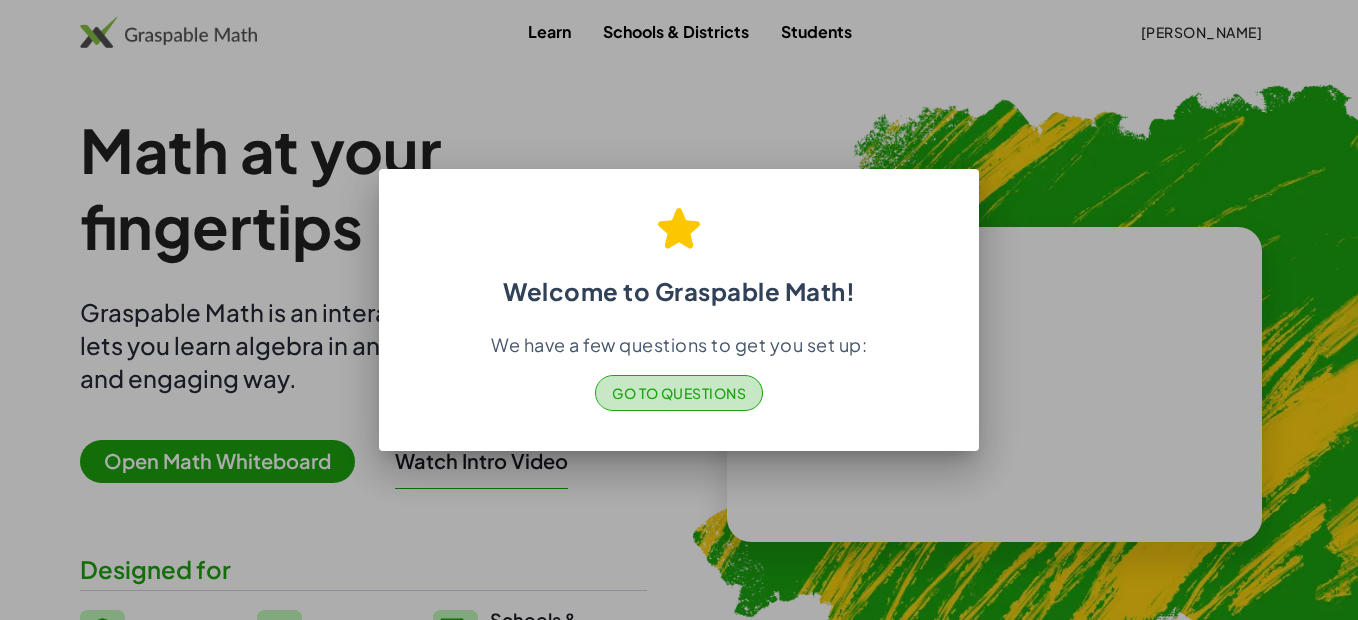 click on "Go to Questions" 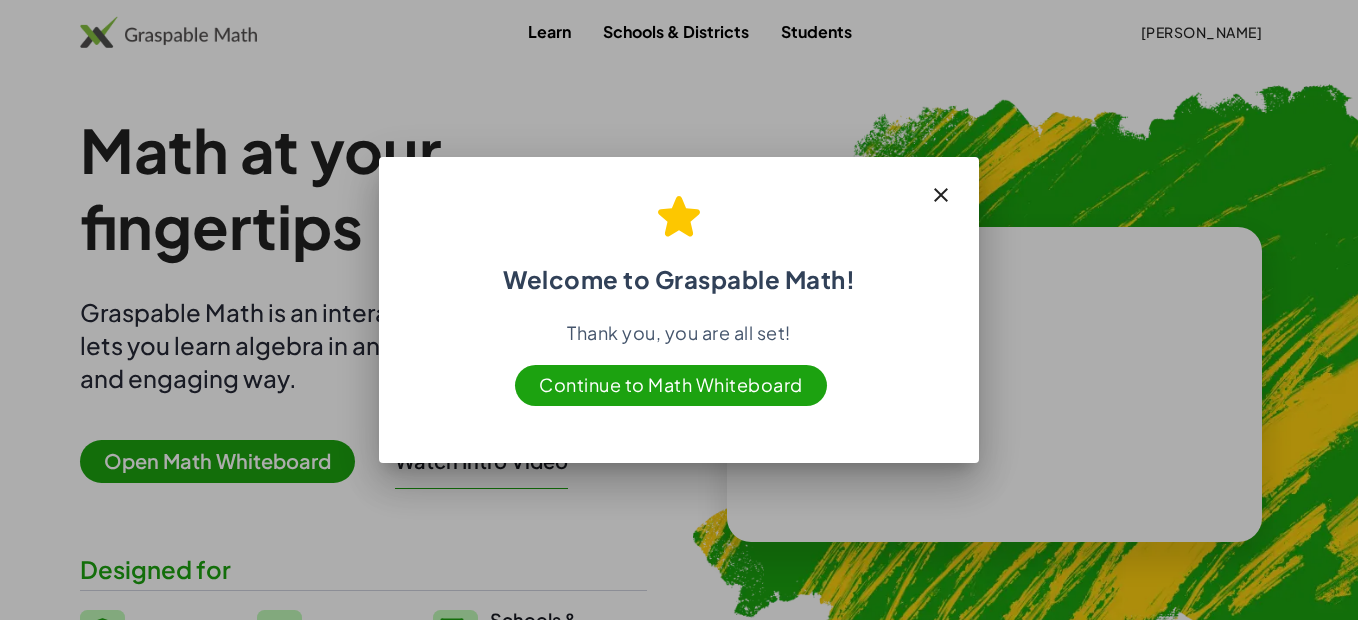 click on "Continue to Math Whiteboard" at bounding box center [671, 385] 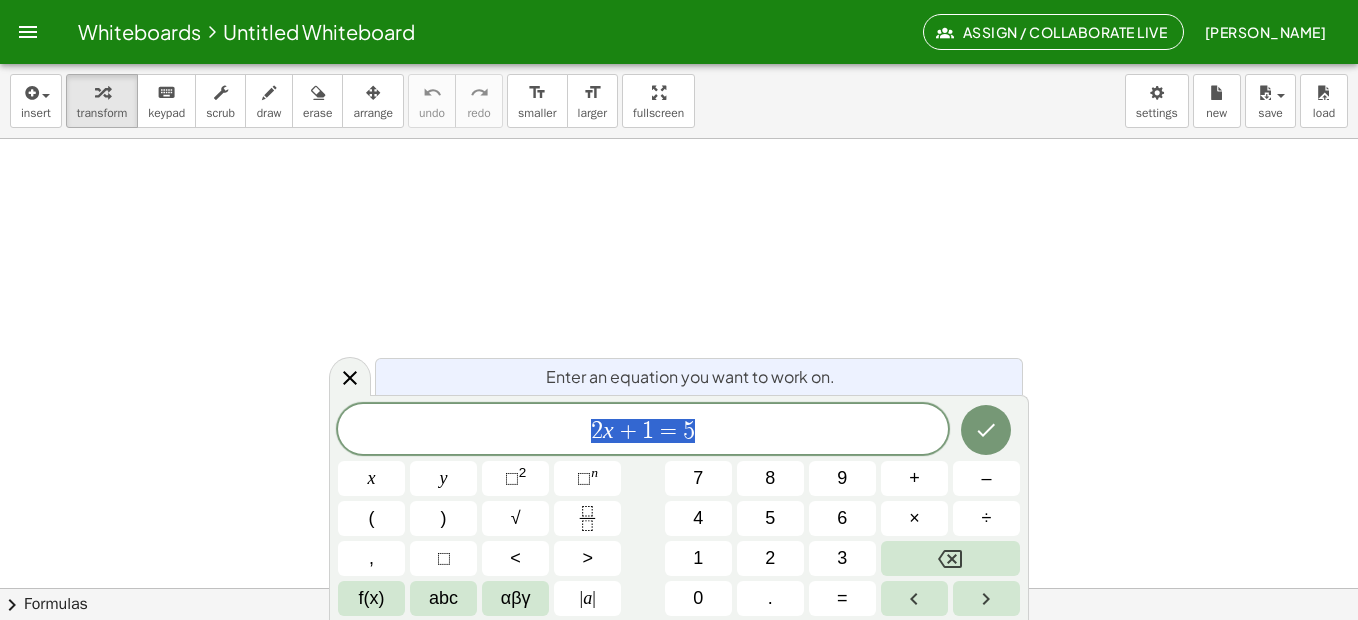 click on "[PERSON_NAME]" 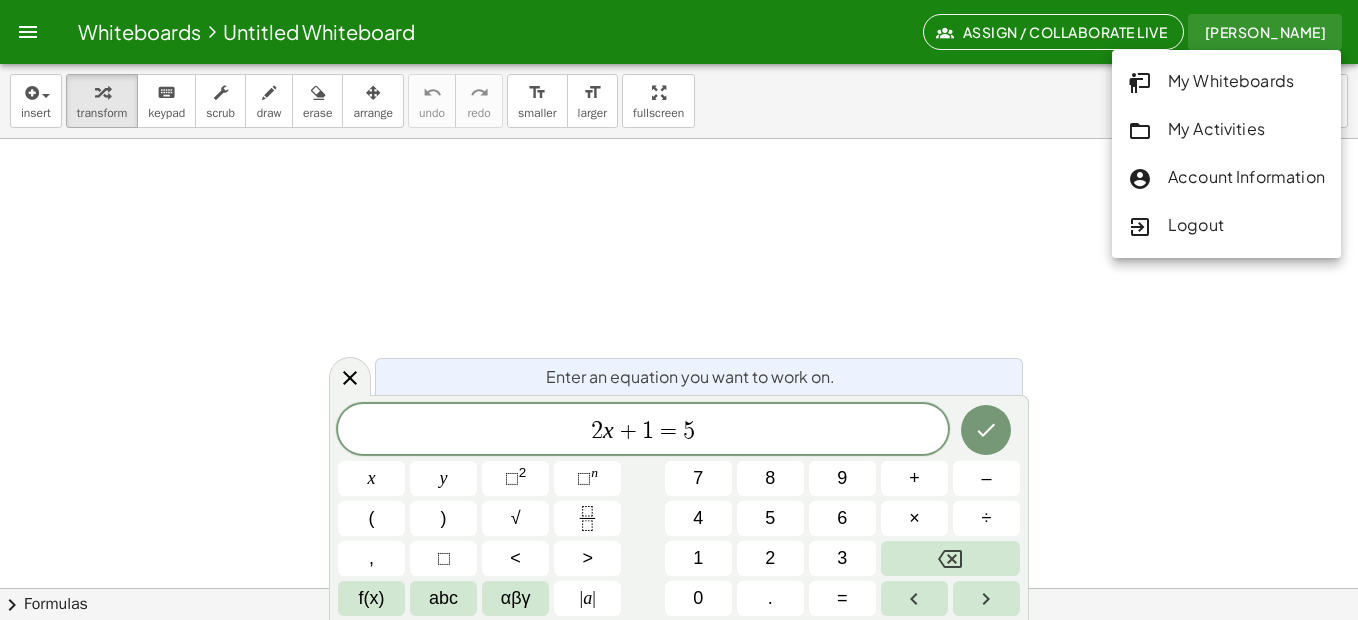 click on "Account Information" 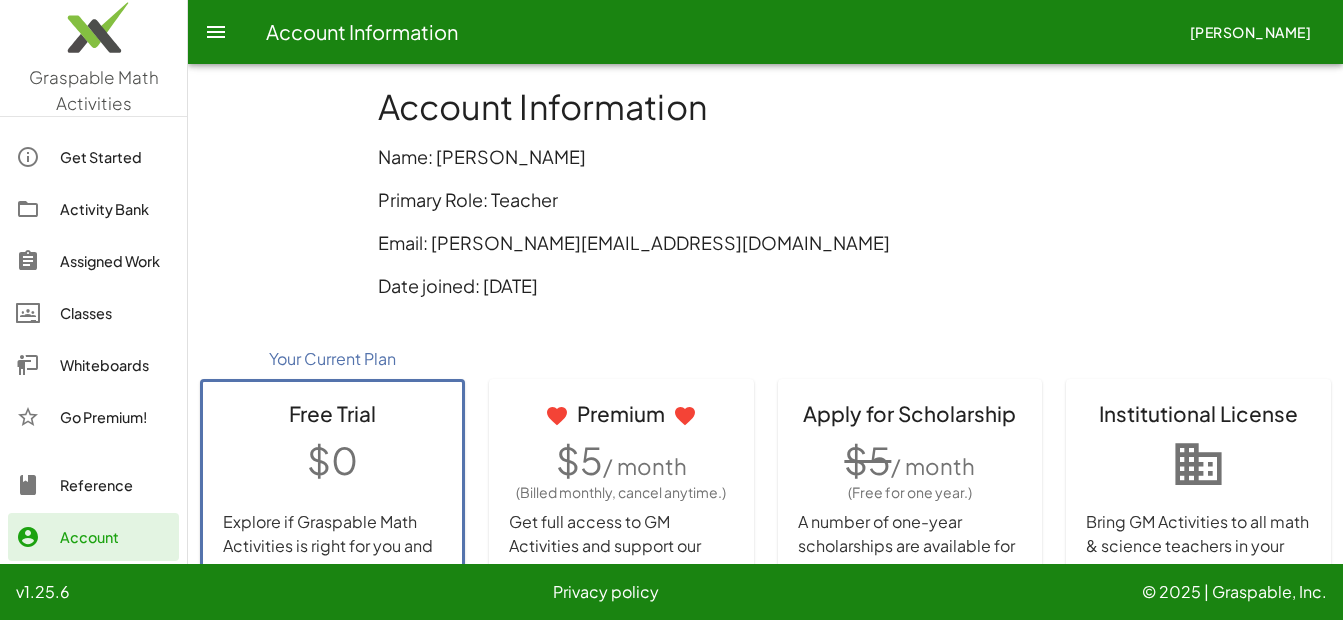 scroll, scrollTop: 0, scrollLeft: 0, axis: both 